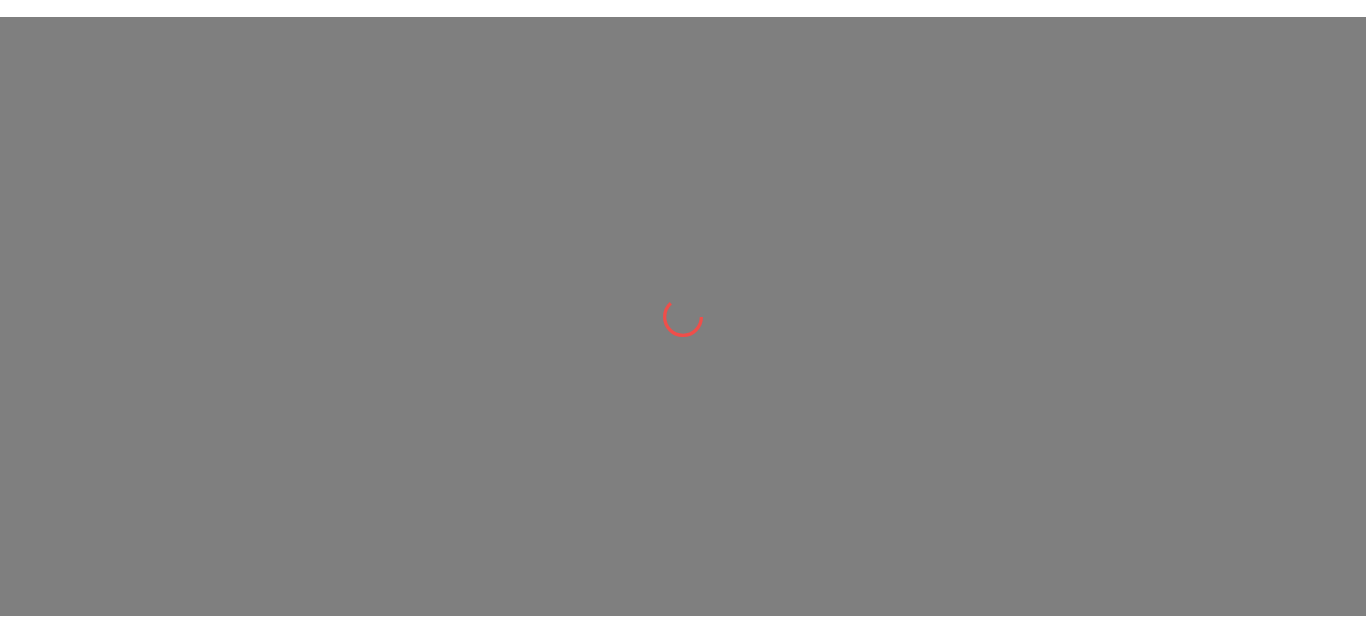 scroll, scrollTop: 0, scrollLeft: 0, axis: both 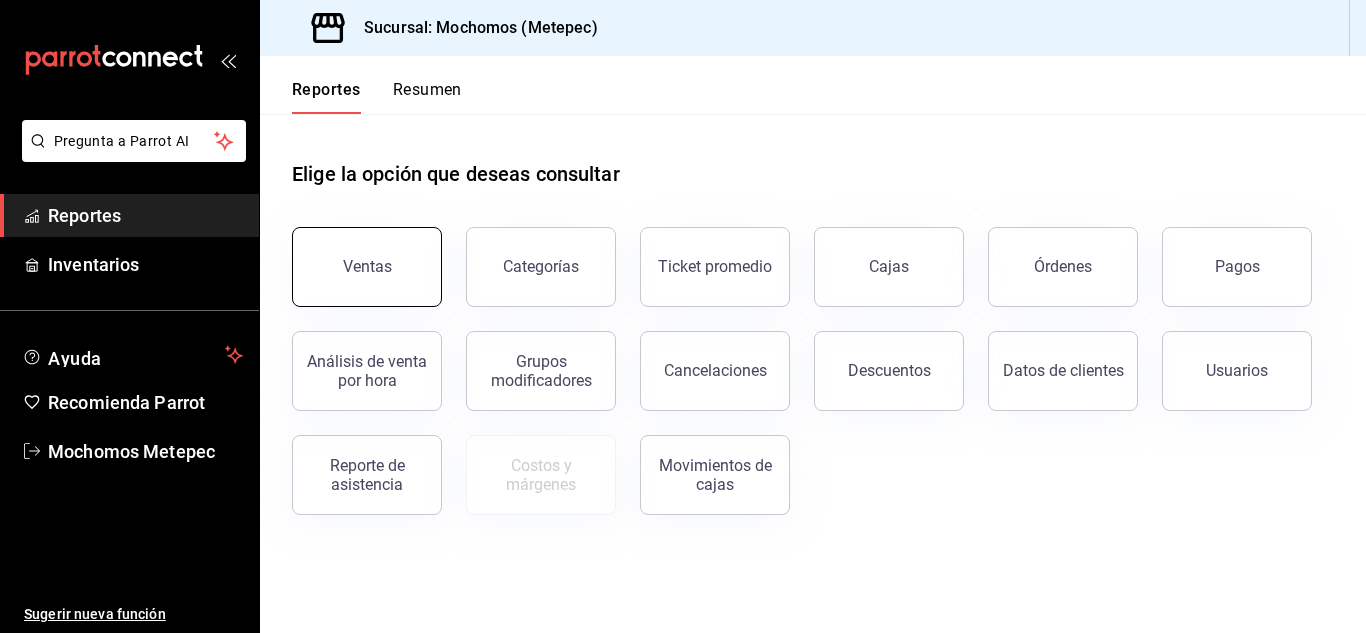 click on "Ventas" at bounding box center [367, 267] 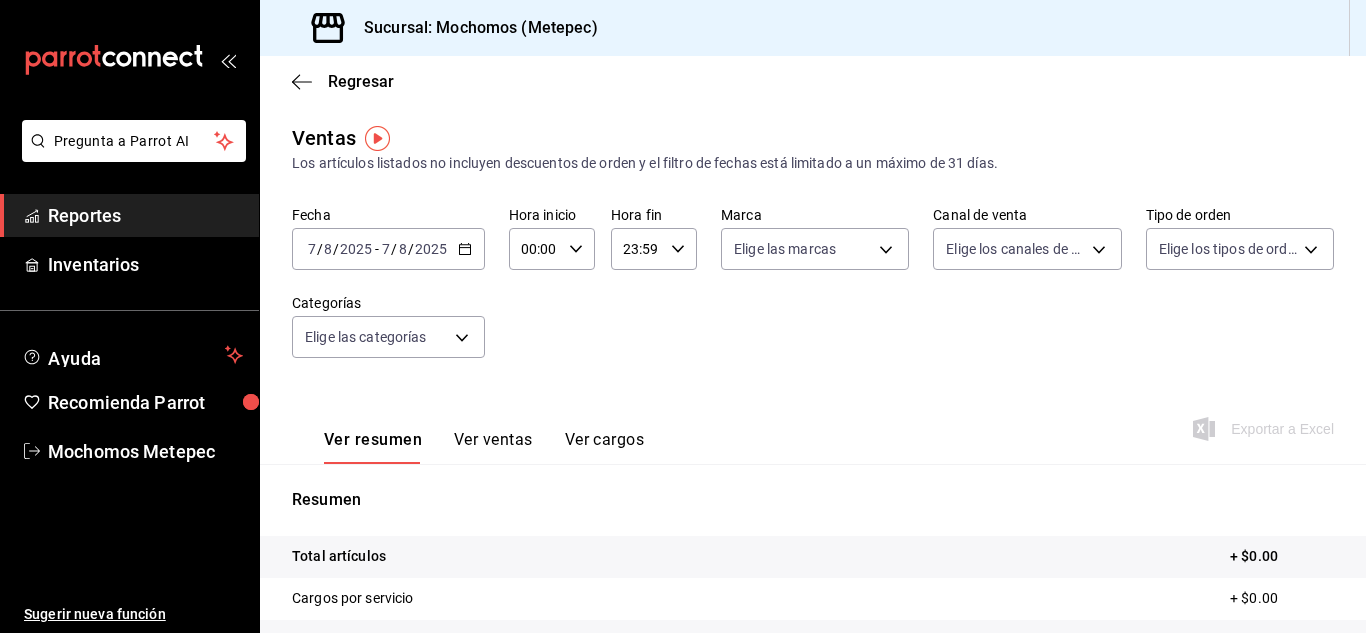 click on "2025" at bounding box center [431, 249] 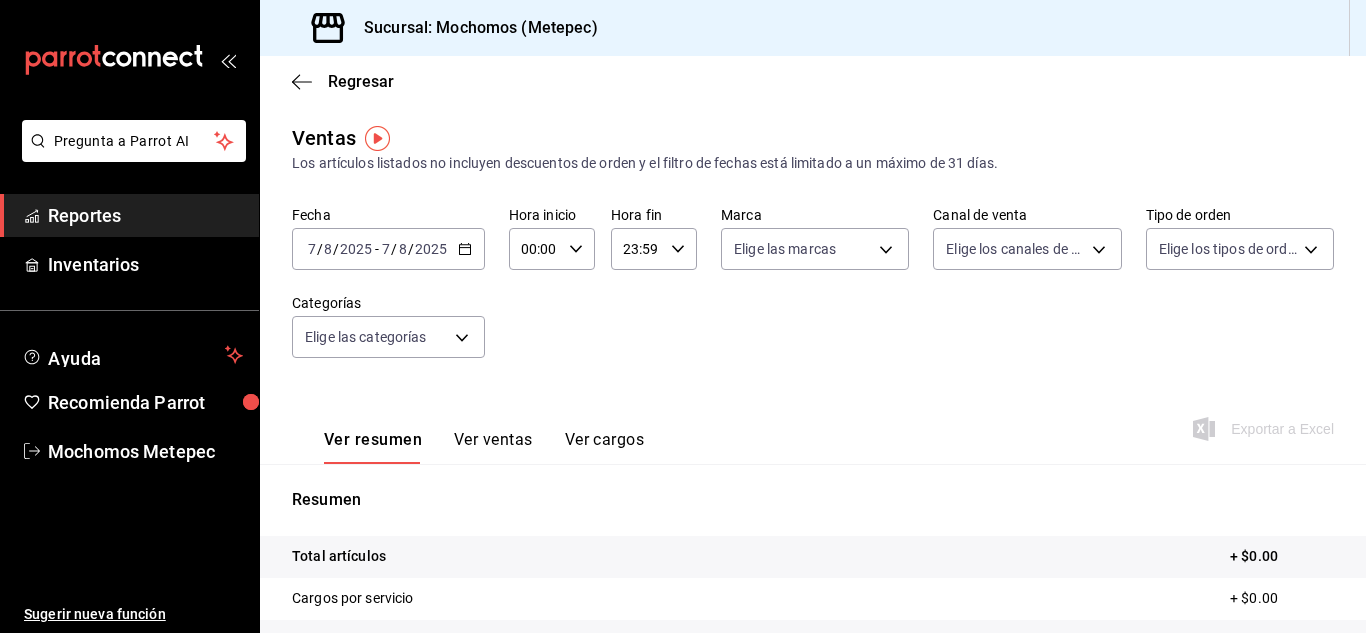 click 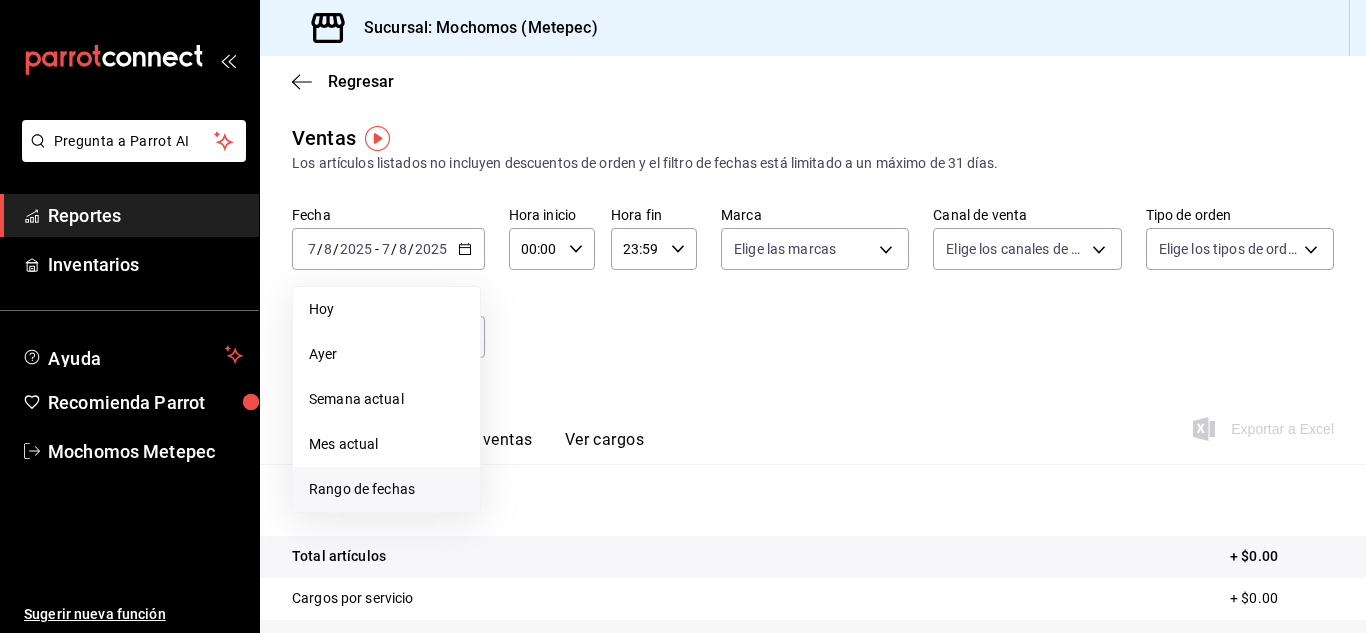click on "Rango de fechas" at bounding box center (386, 489) 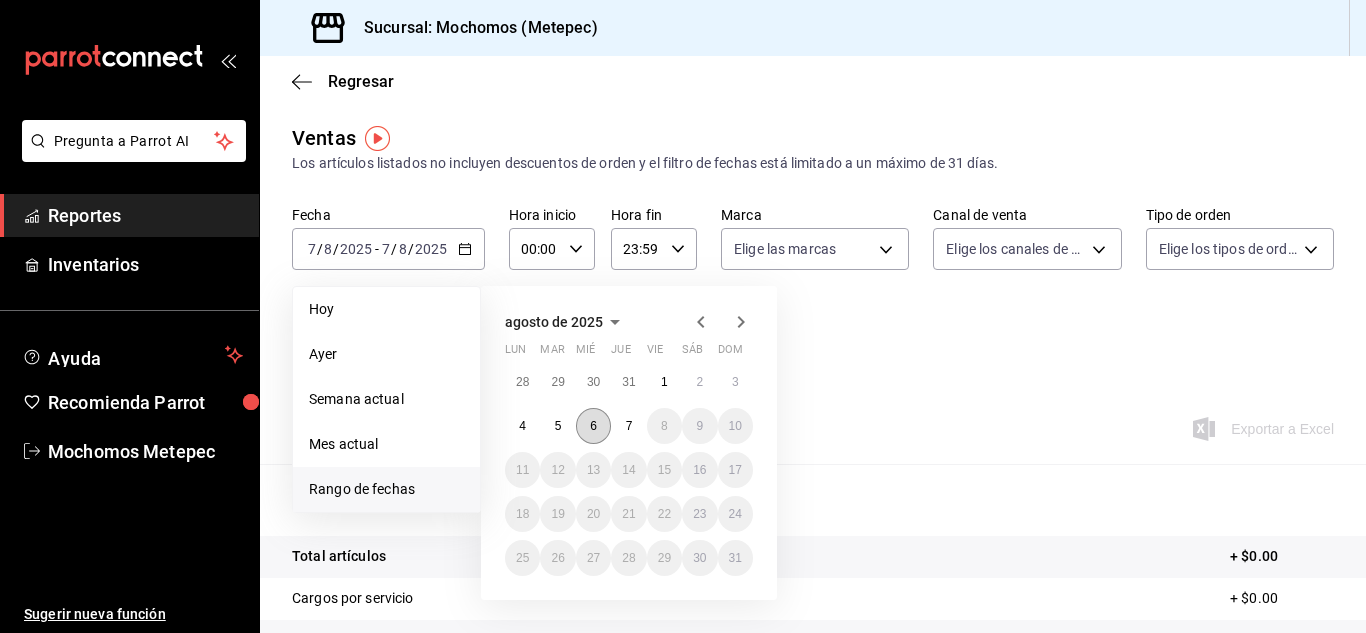 click on "6" at bounding box center [593, 426] 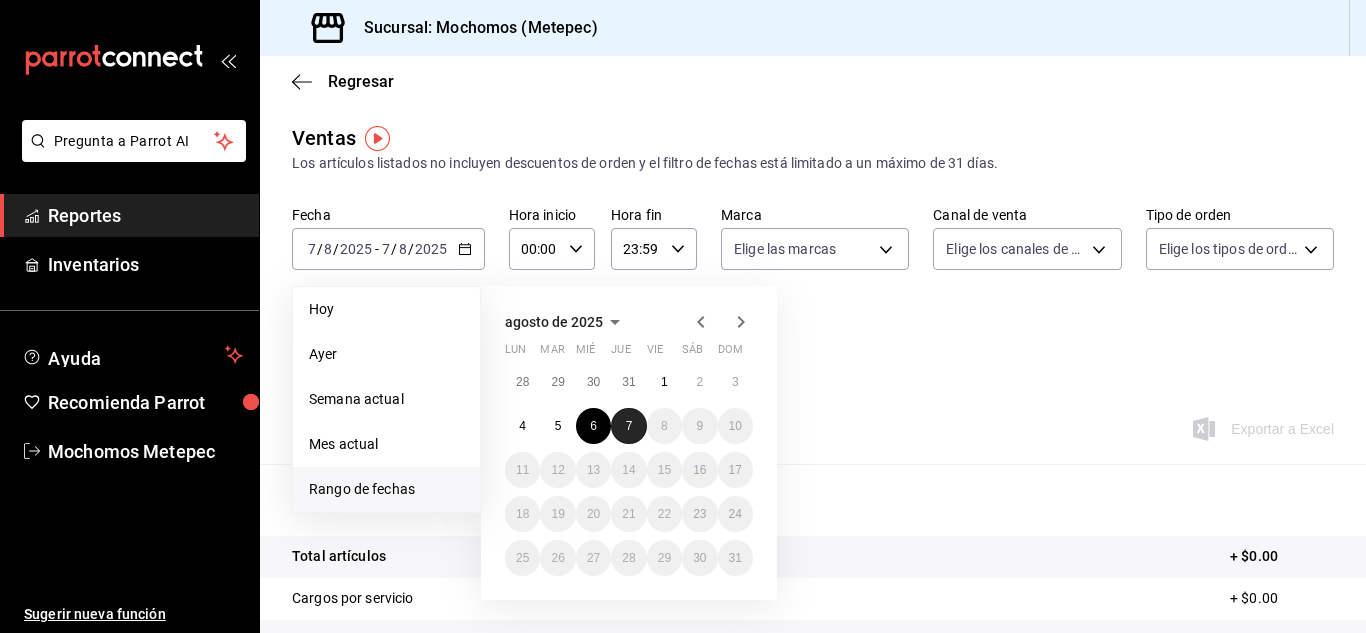 click on "7" at bounding box center [629, 426] 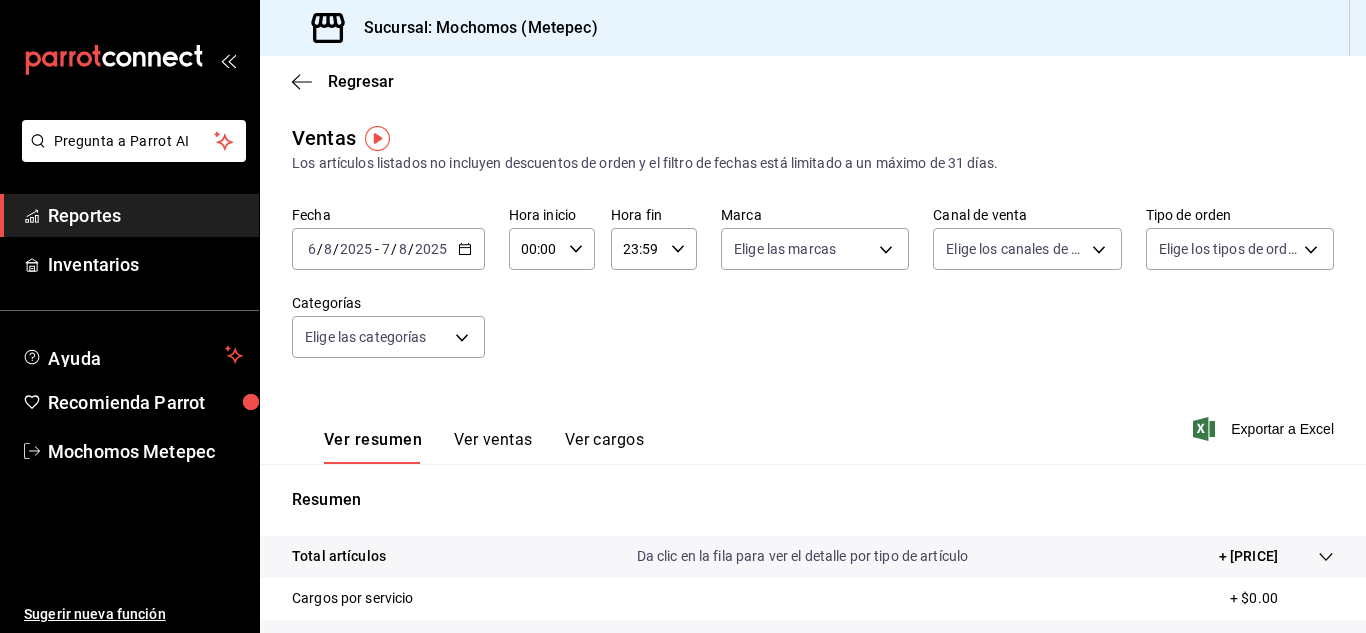 click 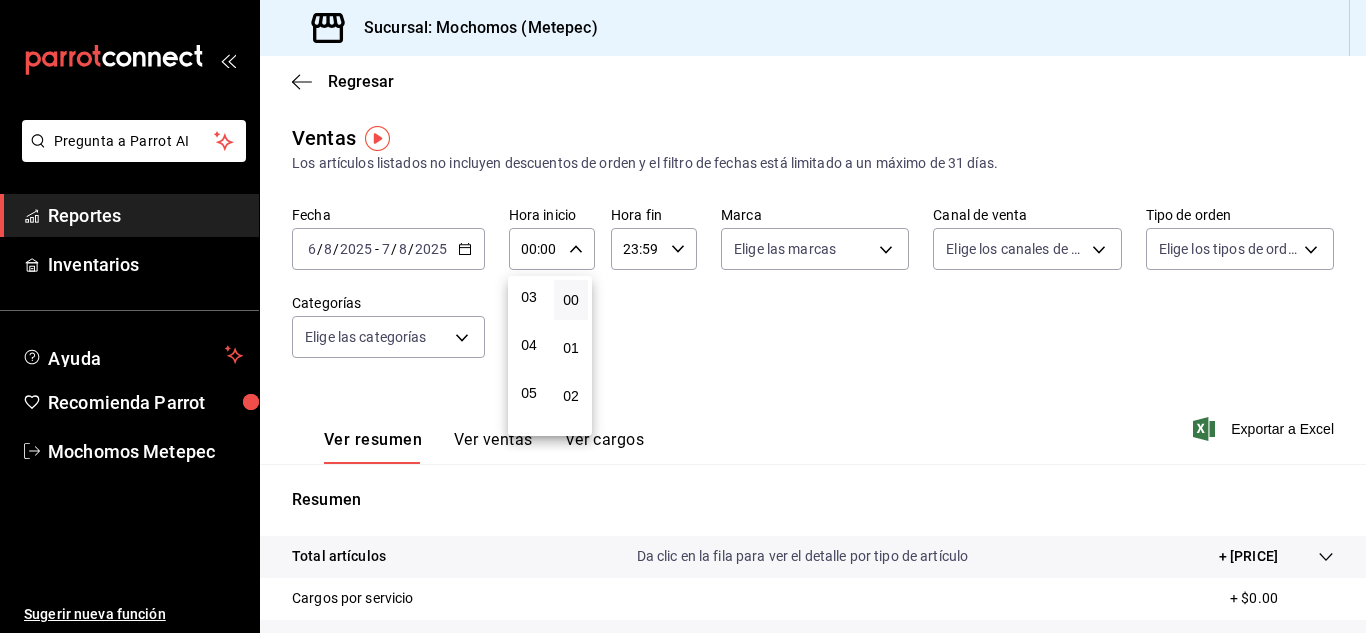 scroll, scrollTop: 151, scrollLeft: 0, axis: vertical 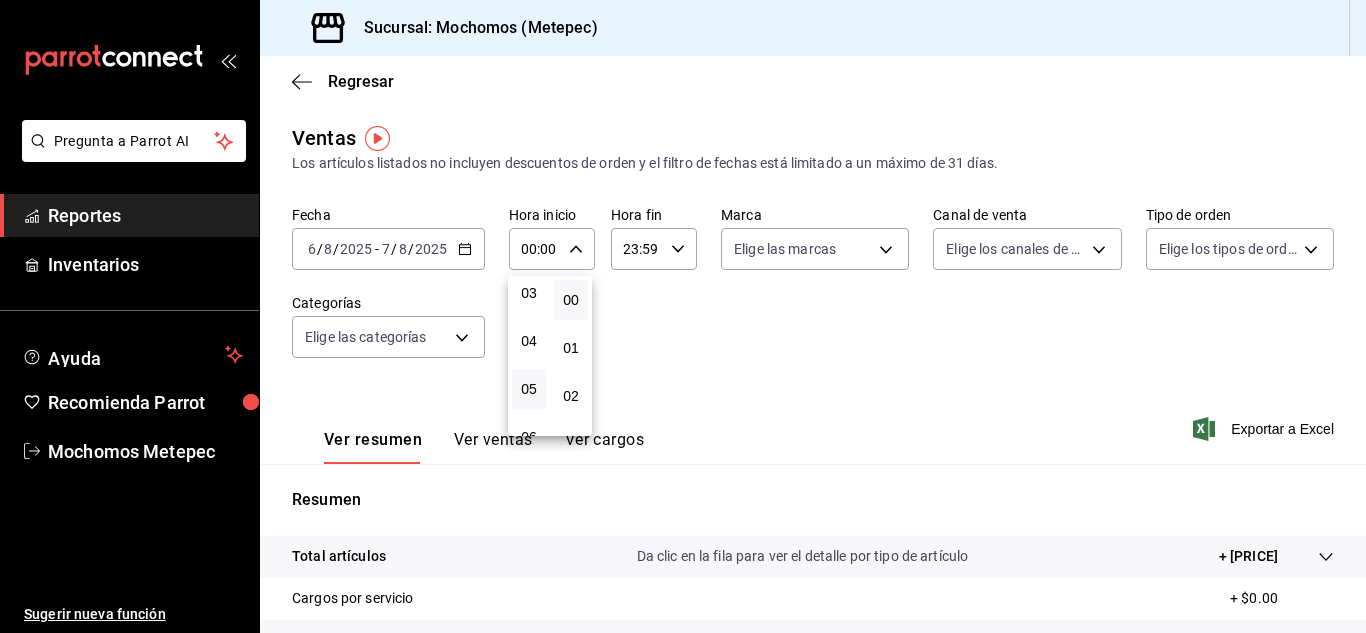 click on "05" at bounding box center [529, 389] 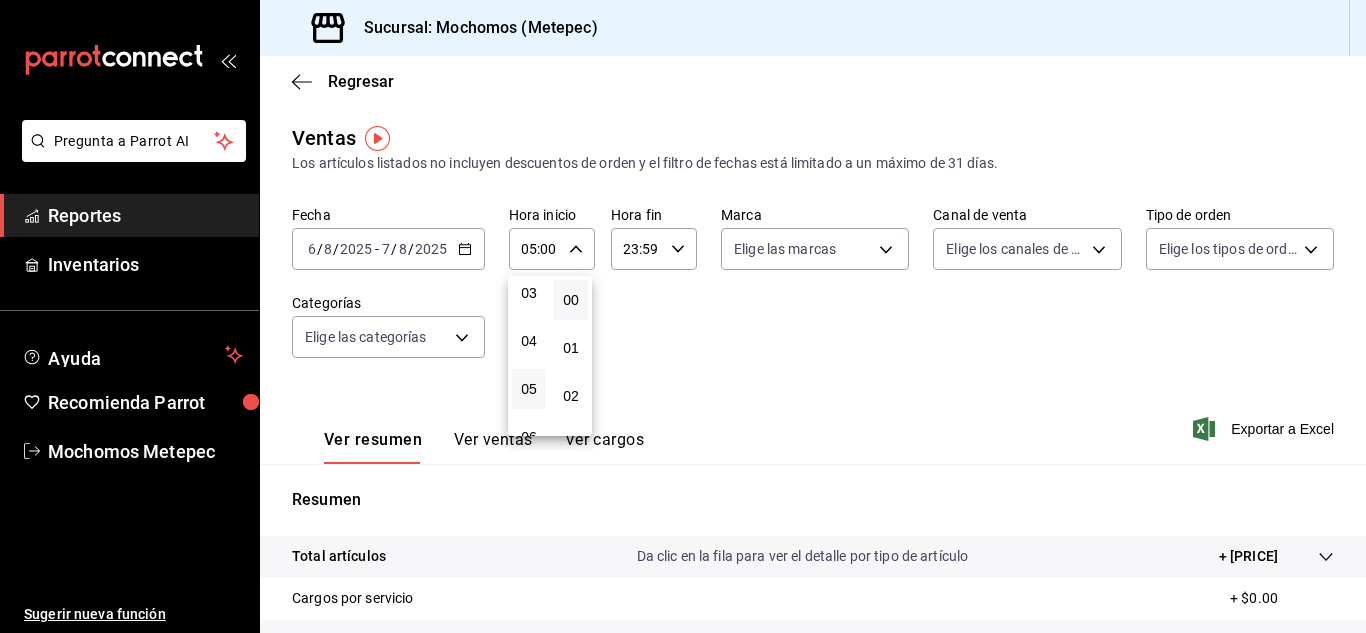 click at bounding box center [683, 316] 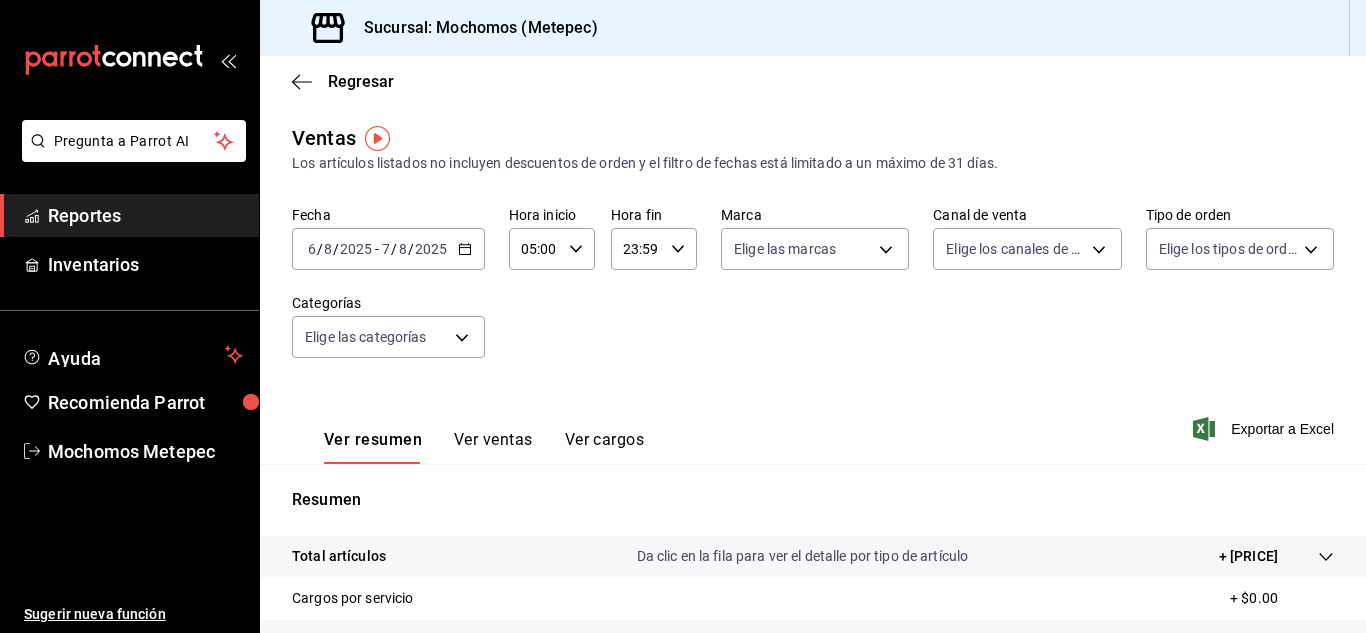 click on "23:59 Hora fin" at bounding box center (654, 249) 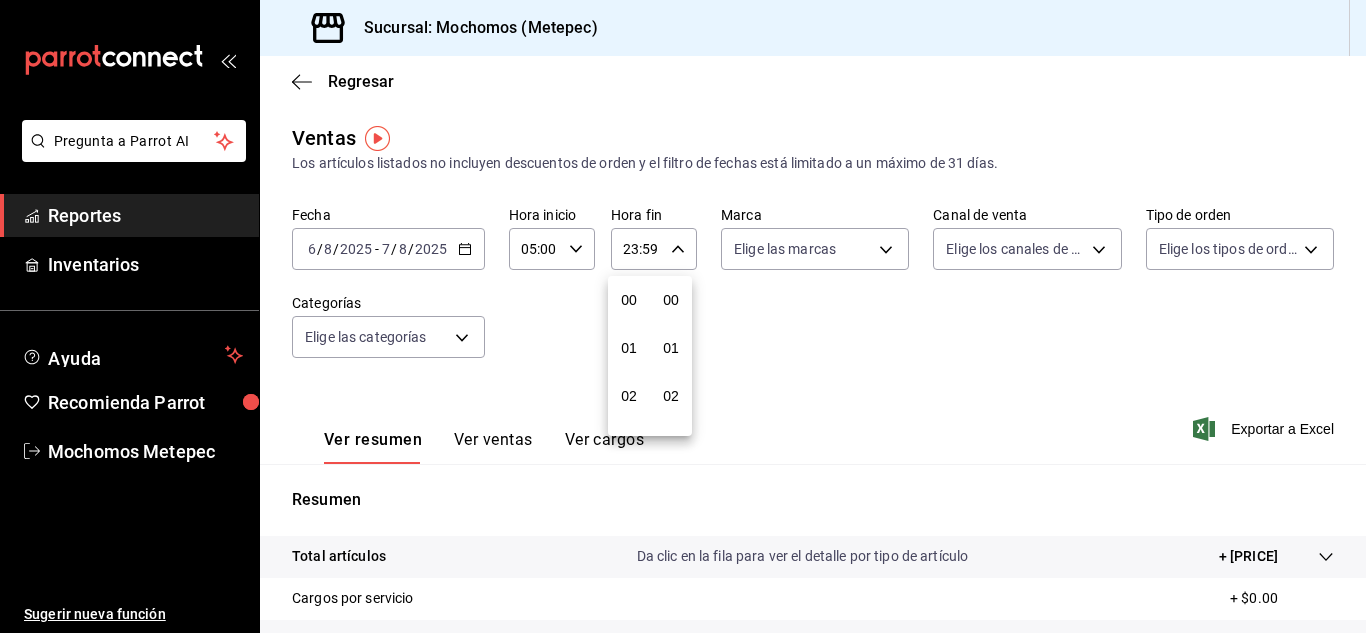 scroll, scrollTop: 992, scrollLeft: 0, axis: vertical 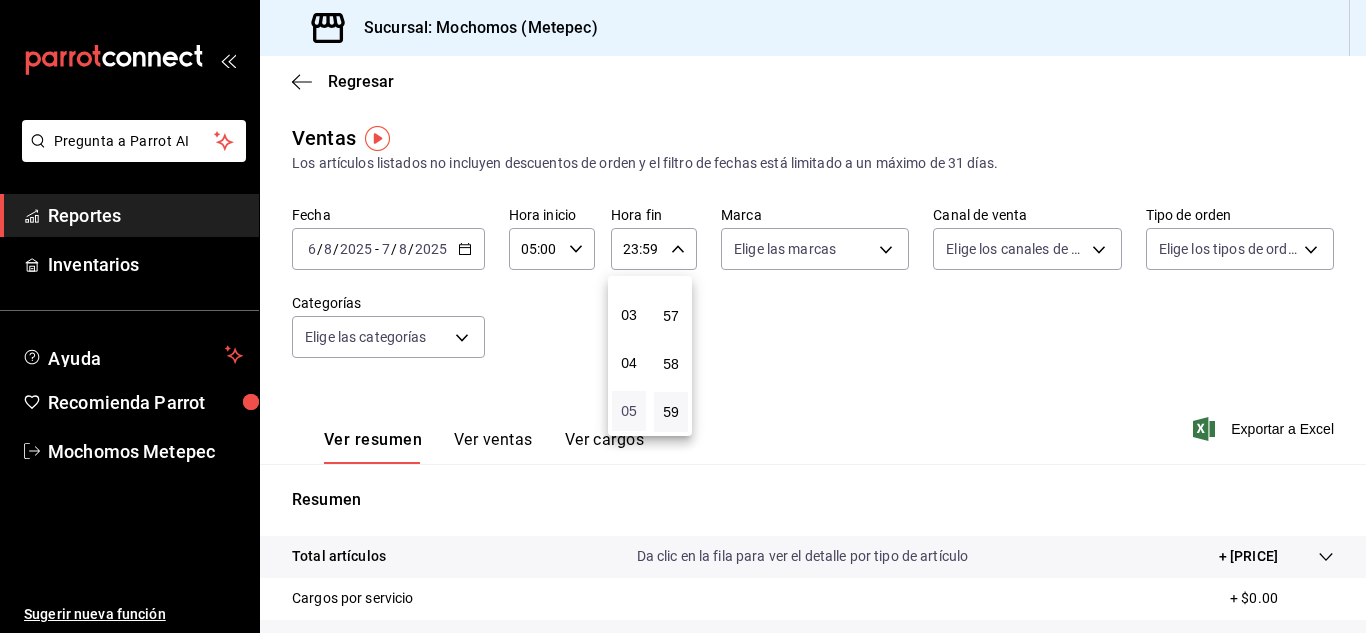 click on "05" at bounding box center (629, 411) 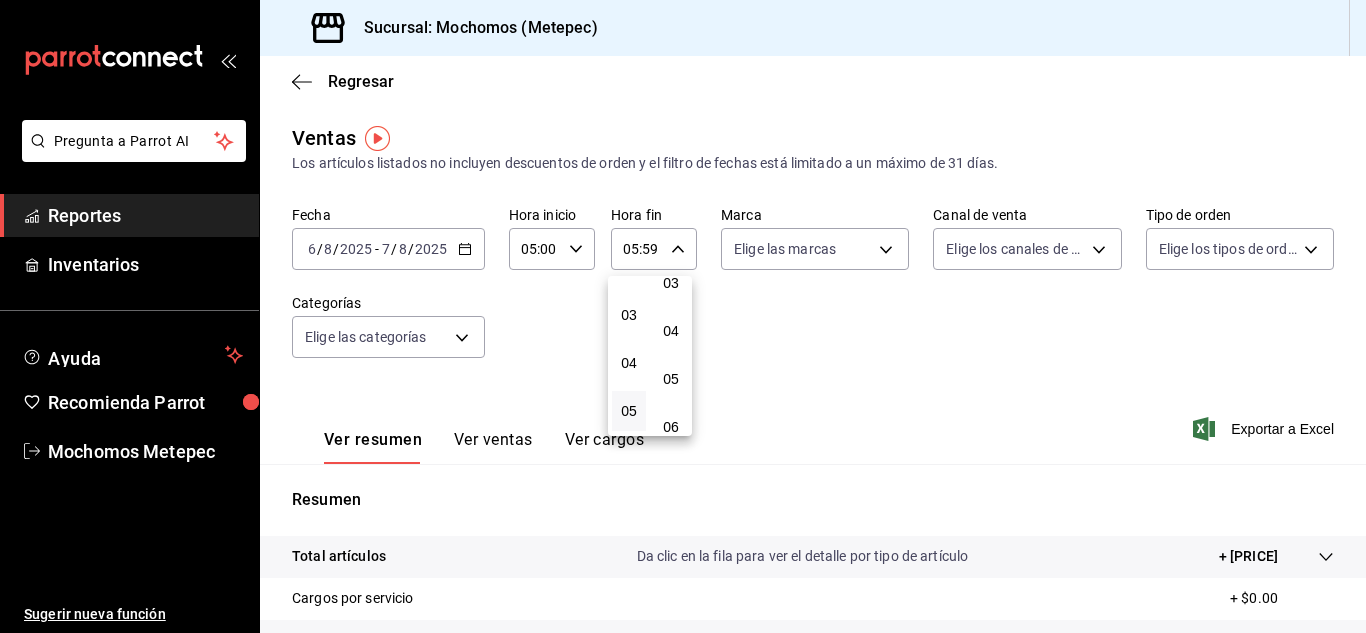 scroll, scrollTop: 0, scrollLeft: 0, axis: both 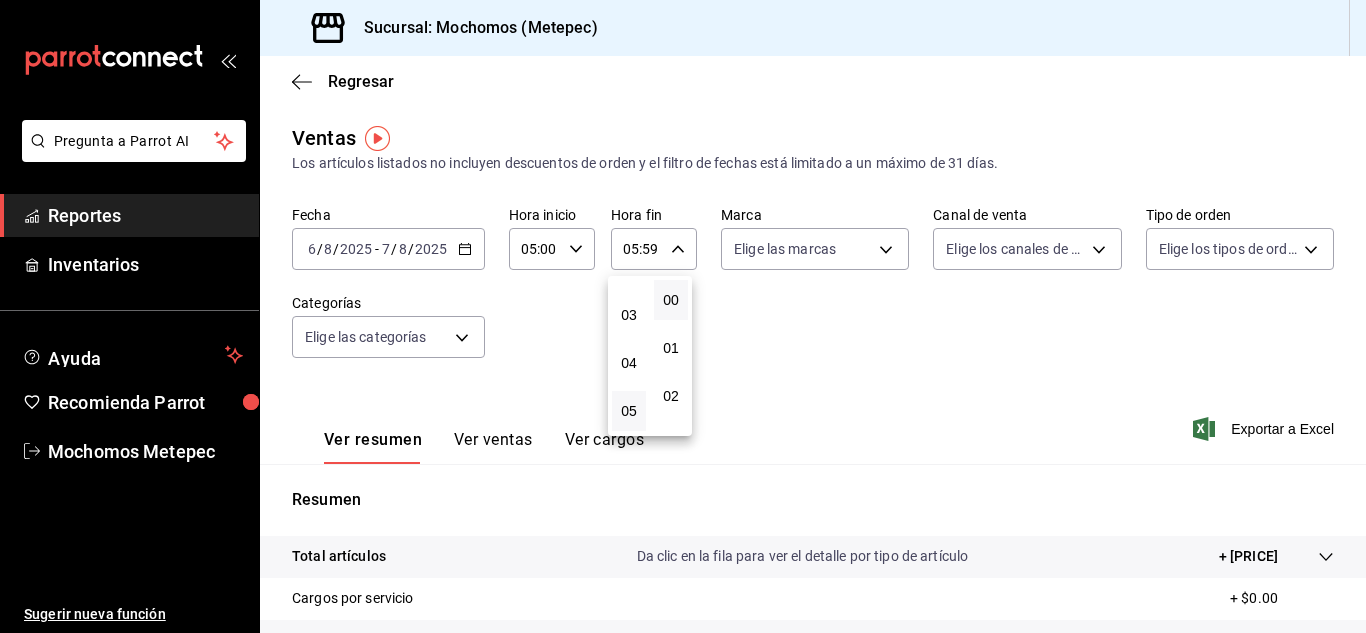 click on "00" at bounding box center (671, 300) 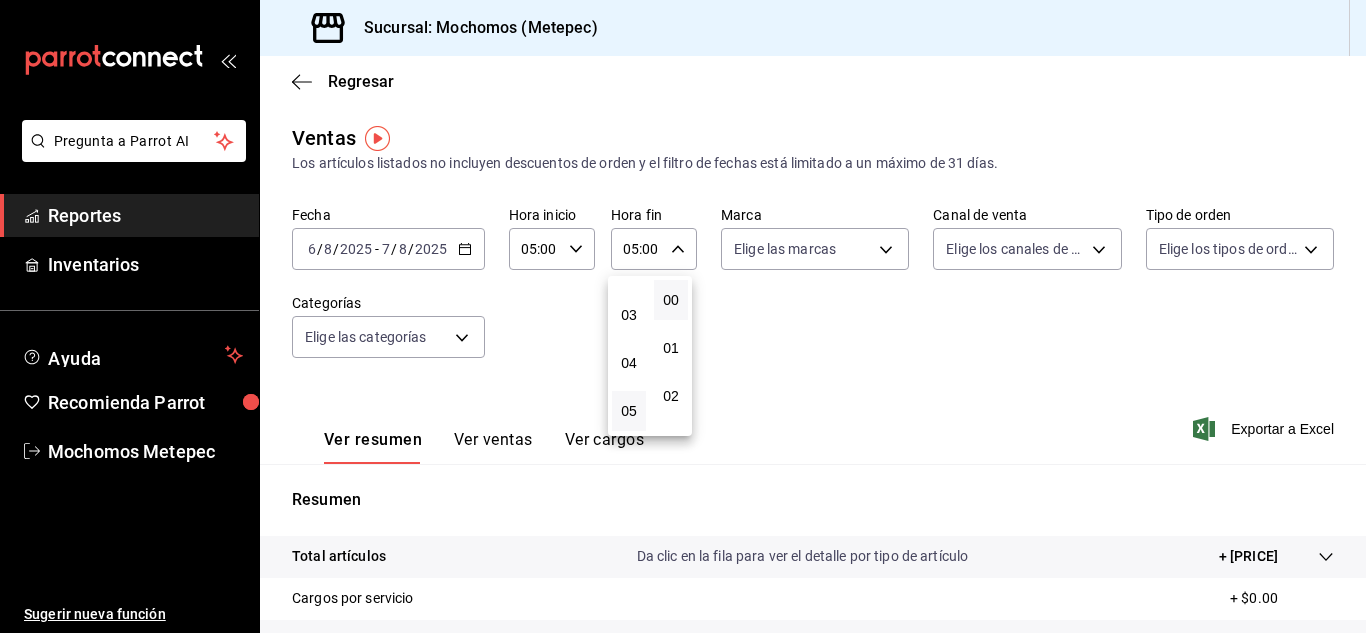click at bounding box center (683, 316) 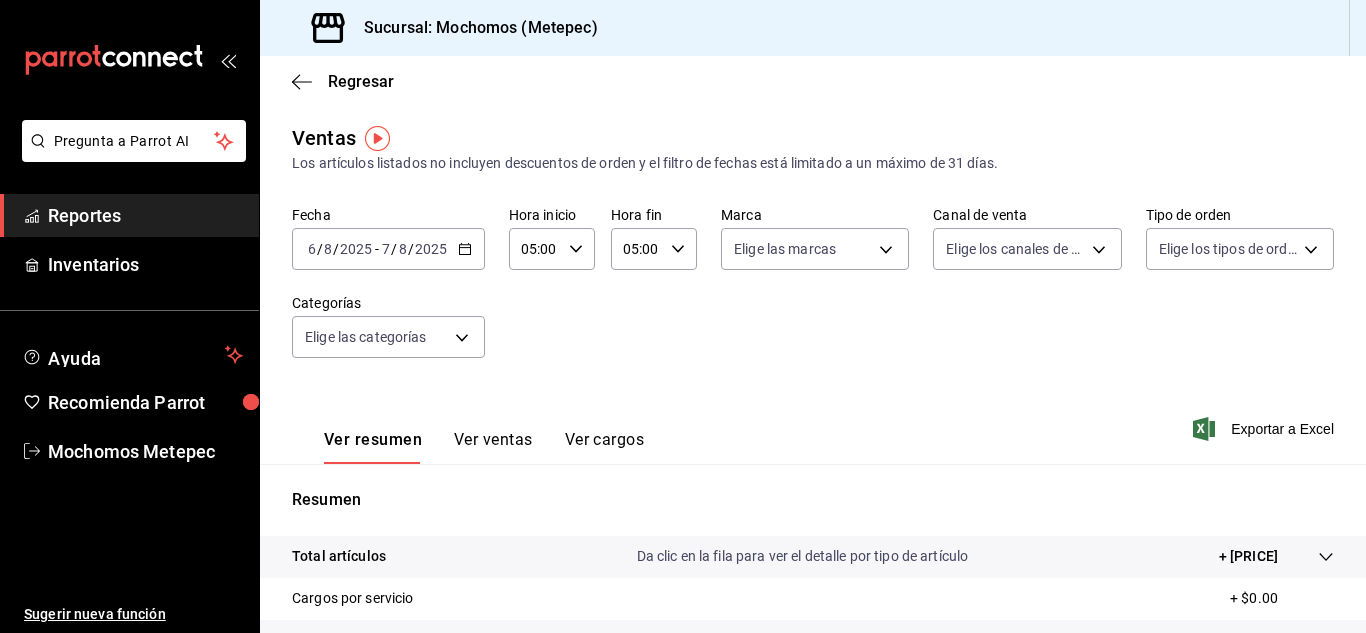 click on "Pregunta a Parrot AI Reportes   Inventarios   Ayuda Recomienda Parrot   Mochomos Metepec   Sugerir nueva función   Sucursal: Mochomos (Metepec) Regresar Ventas Los artículos listados no incluyen descuentos de orden y el filtro de fechas está limitado a un máximo de 31 días. Fecha [DATE] [DATE] - [DATE] Hora inicio [TIME] Hora inicio Hora fin [TIME] Hora fin Marca Elige las marcas Canal de venta Elige los canales de venta Tipo de orden Elige los tipos de orden Categorías Elige las categorías Ver resumen Ver ventas Ver cargos Exportar a Excel Resumen Total artículos Da clic en la fila para ver el detalle por tipo de artículo + [PRICE] Cargos por servicio + [PRICE] Venta bruta = [PRICE] Descuentos totales - [PRICE] Certificados de regalo - [PRICE] Venta total = [PRICE] Impuestos - [PRICE] Venta neta = [PRICE] Pregunta a Parrot AI Reportes   Inventarios   Ayuda Recomienda Parrot   Mochomos Metepec   Sugerir nueva función   Ver video tutorial Ir a video" at bounding box center [683, 316] 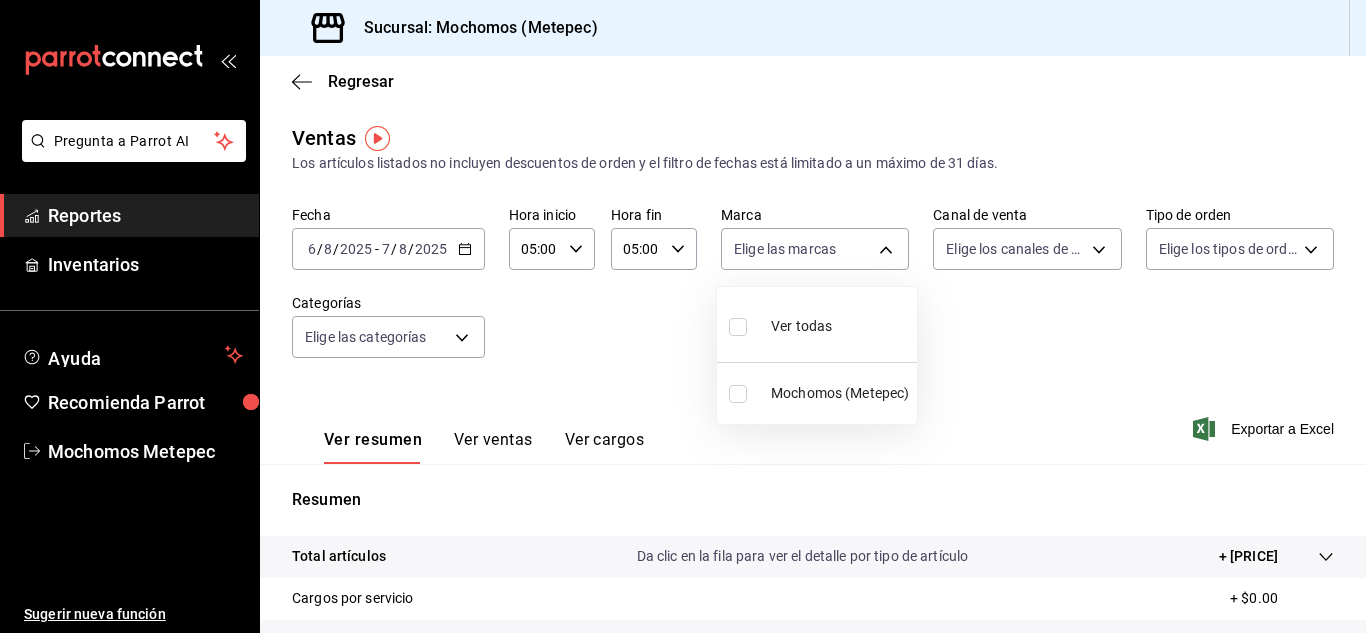 click on "Ver todas" at bounding box center (801, 326) 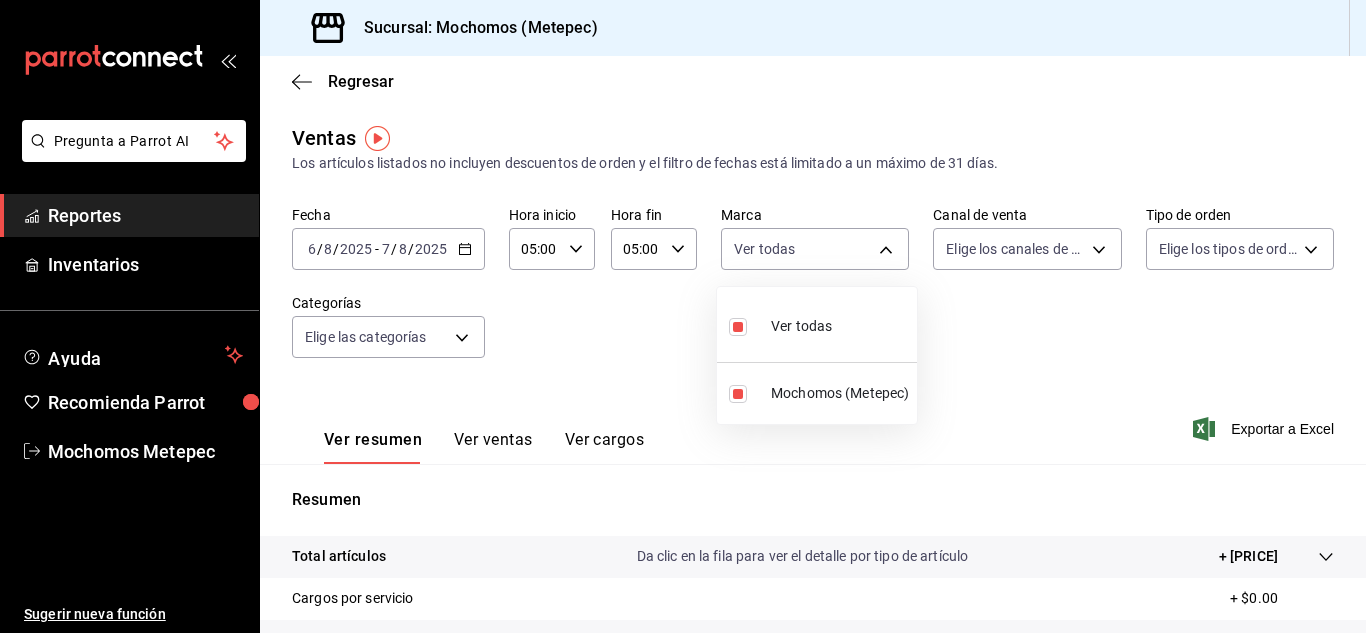 click at bounding box center [683, 316] 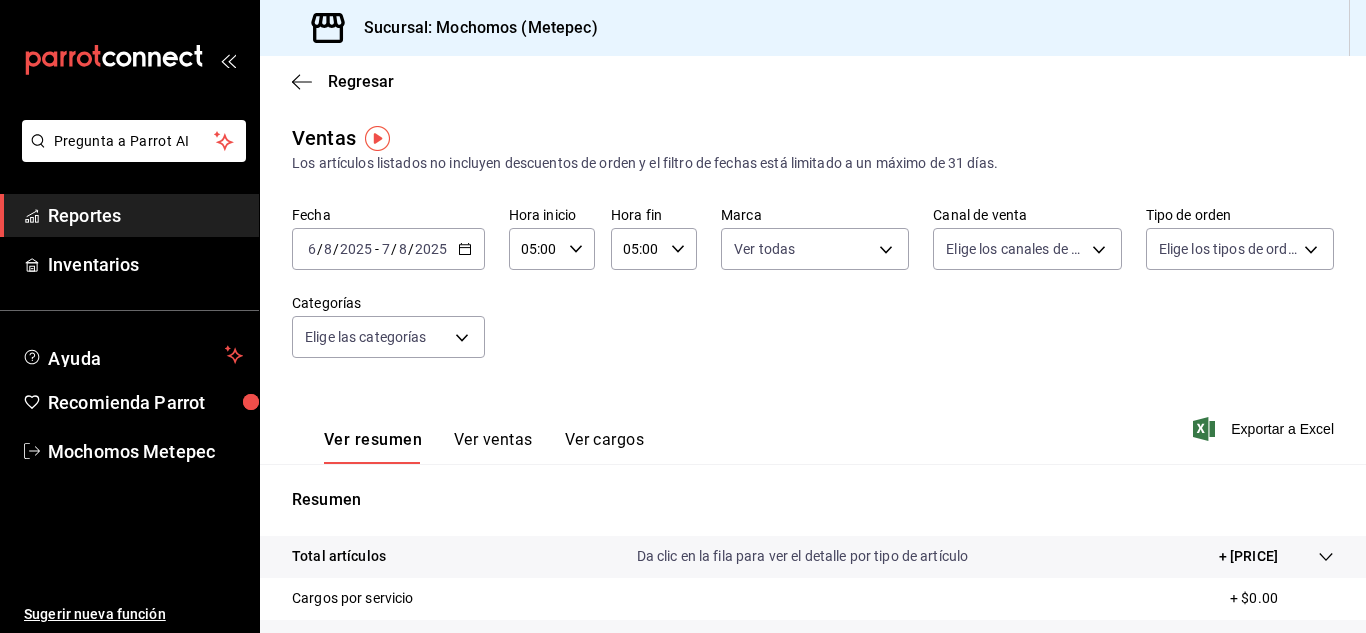 click on "Pregunta a Parrot AI Reportes   Inventarios   Ayuda Recomienda Parrot   Mochomos Metepec   Sugerir nueva función   Sucursal: Mochomos (Metepec) Regresar Ventas Los artículos listados no incluyen descuentos de orden y el filtro de fechas está limitado a un máximo de 31 días. Fecha [DATE] [DATE] - [DATE] Hora inicio [TIME] Hora inicio Hora fin [TIME] Hora fin Marca Elige las marcas Canal de venta Elige los canales de venta Tipo de orden Elige los tipos de orden Categorías Elige las categorías Ver resumen Ver ventas Ver cargos Exportar a Excel Resumen Total artículos Da clic en la fila para ver el detalle por tipo de artículo + [PRICE] Cargos por servicio + [PRICE] Venta bruta = [PRICE] Descuentos totales - [PRICE] Certificados de regalo - [PRICE] Venta total = [PRICE] Impuestos - [PRICE] Venta neta = [PRICE] Pregunta a Parrot AI Reportes   Inventarios   Ayuda Recomienda Parrot   Mochomos Metepec   Sugerir nueva función" at bounding box center (683, 316) 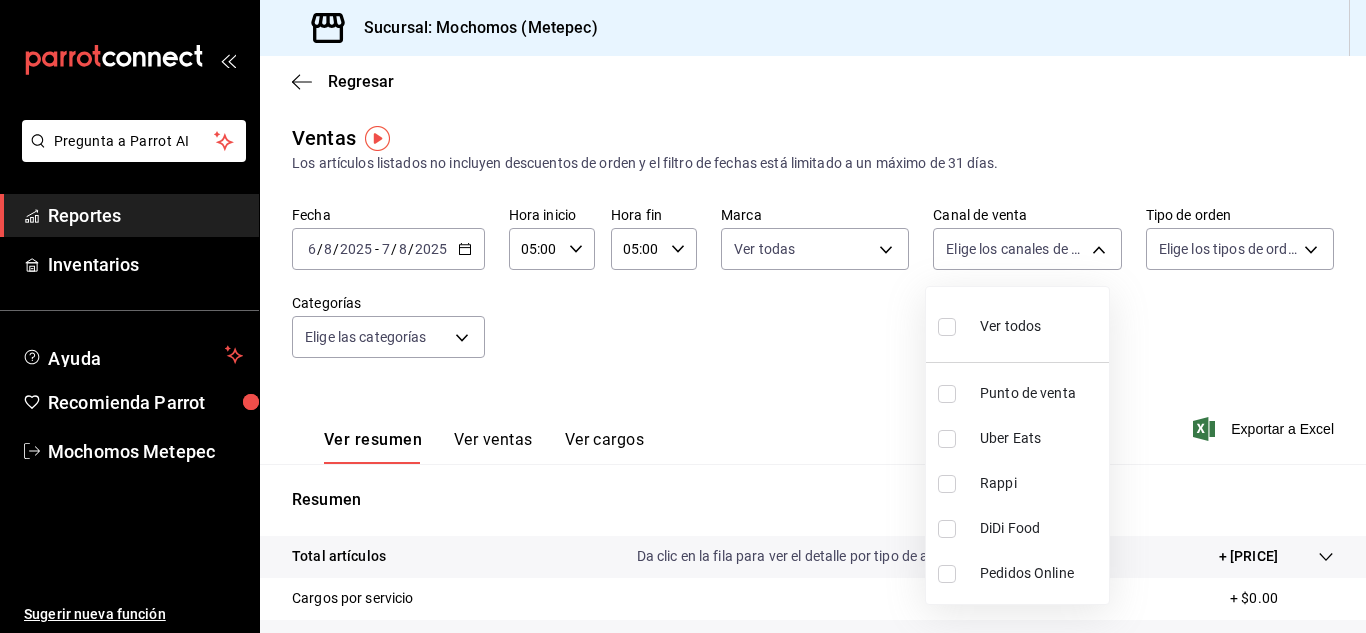 click on "Ver todos" at bounding box center (1010, 326) 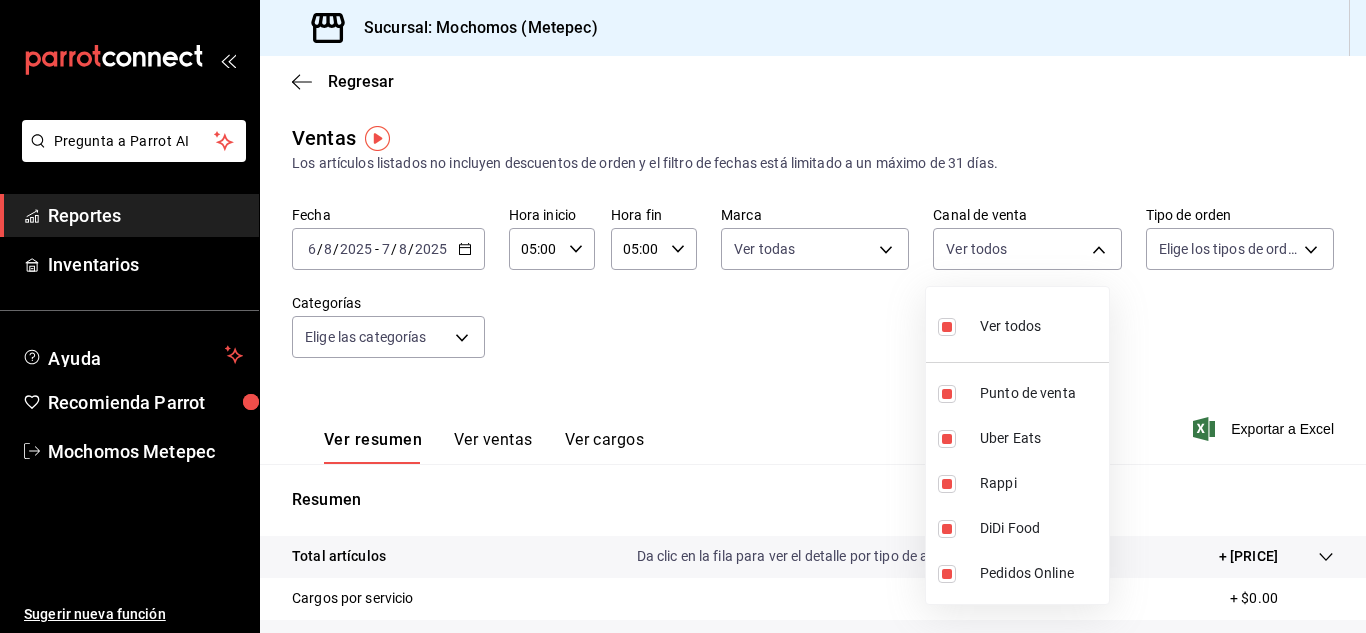 click at bounding box center [683, 316] 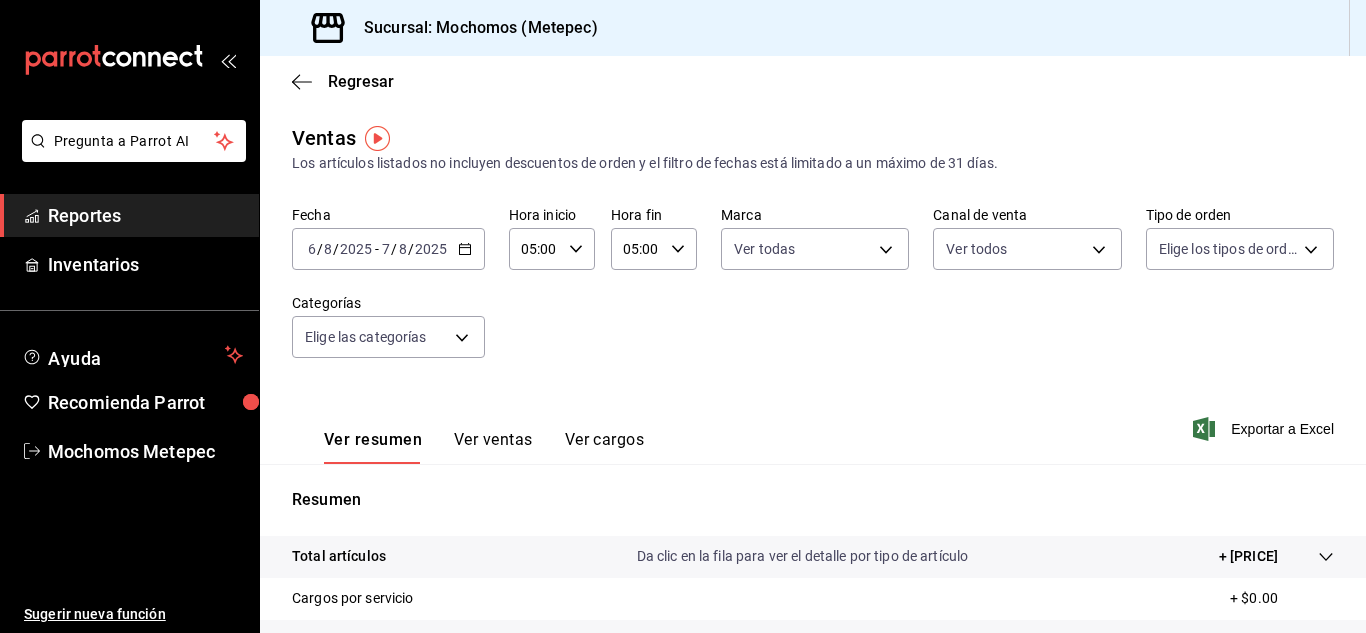 click on "Pregunta a Parrot AI Reportes   Inventarios   Ayuda Recomienda Parrot   Mochomos Metepec   Sugerir nueva función   Sucursal: Mochomos (Metepec) Regresar Ventas Los artículos listados no incluyen descuentos de orden y el filtro de fechas está limitado a un máximo de 31 días. Fecha [DATE] [DATE] - [DATE] Hora inicio [TIME] Hora inicio Hora fin [TIME] Hora fin Marca Ver todas [UUID] Canal de venta Ver todos PARROT,UBER_EATS,RAPPI,DIDI_FOOD,ONLINE Tipo de orden Elige los tipos de orden Categorías Elige las categorías Ver resumen Ver ventas Ver cargos Exportar a Excel Resumen Total artículos Da clic en la fila para ver el detalle por tipo de artículo + [PRICE] Cargos por servicio + [PRICE] Venta bruta = [PRICE] Descuentos totales - [PRICE] Certificados de regalo - [PRICE] Venta total = [PRICE] Impuestos - [PRICE] Venta neta = [PRICE] Pregunta a Parrot AI Reportes   Inventarios   Ayuda Recomienda Parrot   Mochomos Metepec     Rappi" at bounding box center (683, 316) 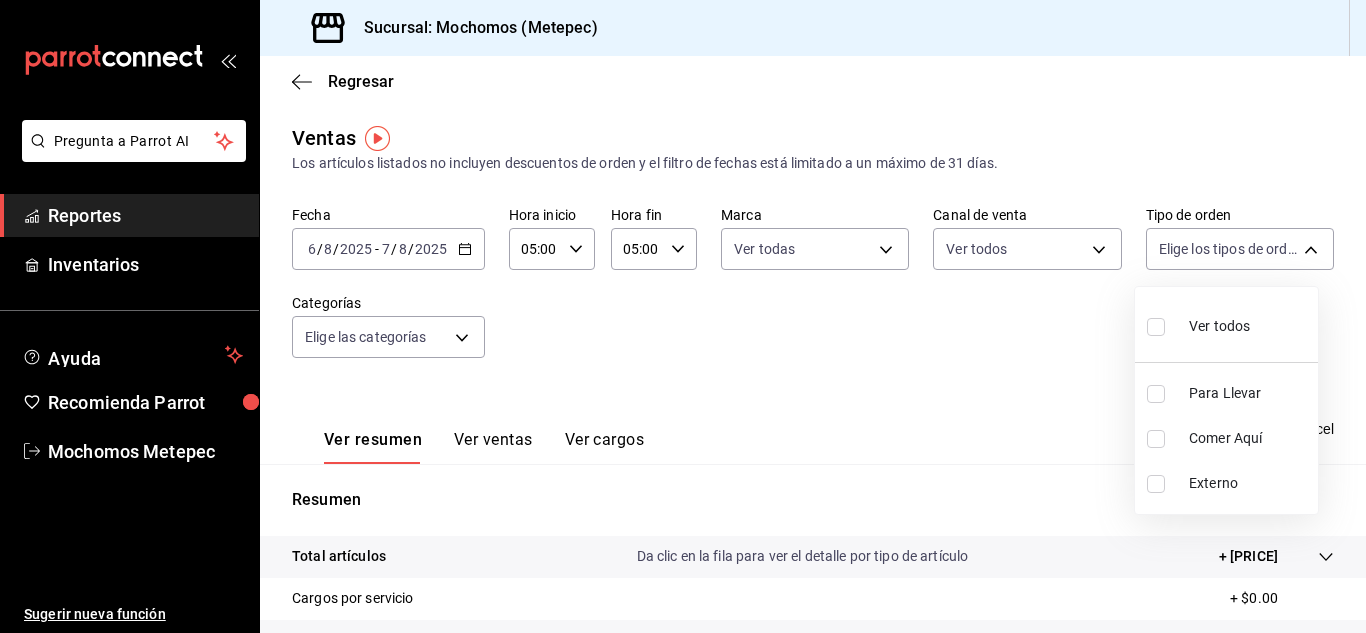 click on "Ver todos" at bounding box center [1219, 326] 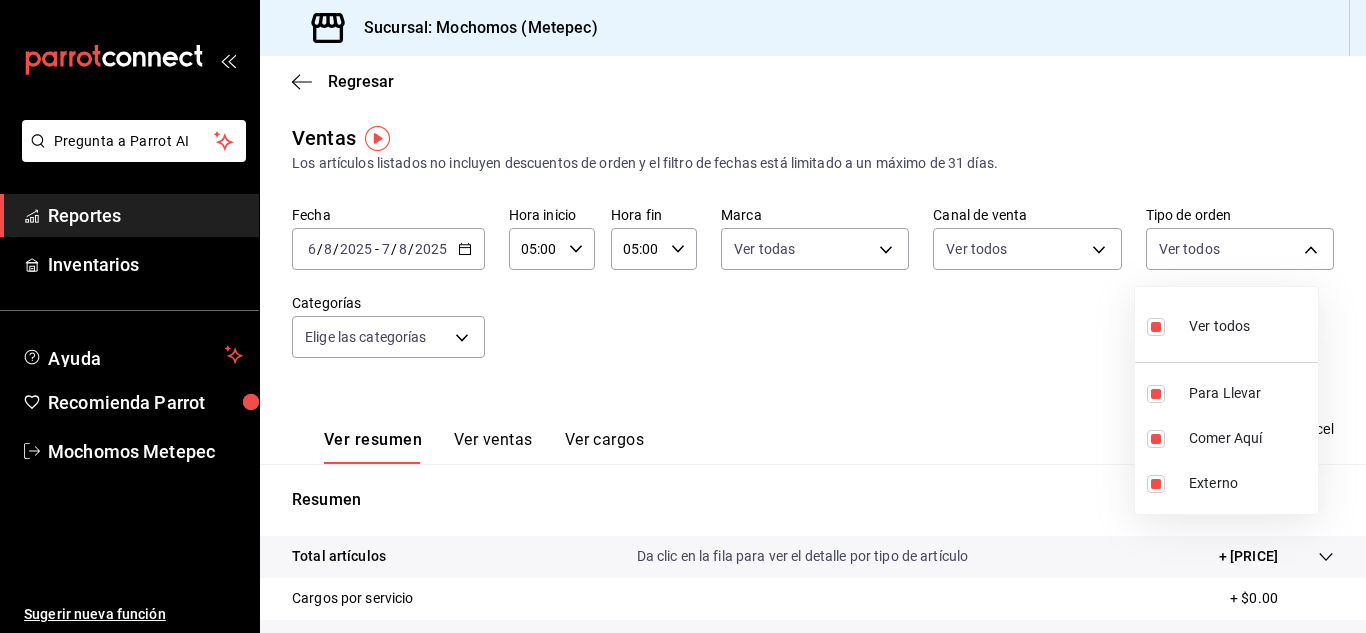 click at bounding box center (683, 316) 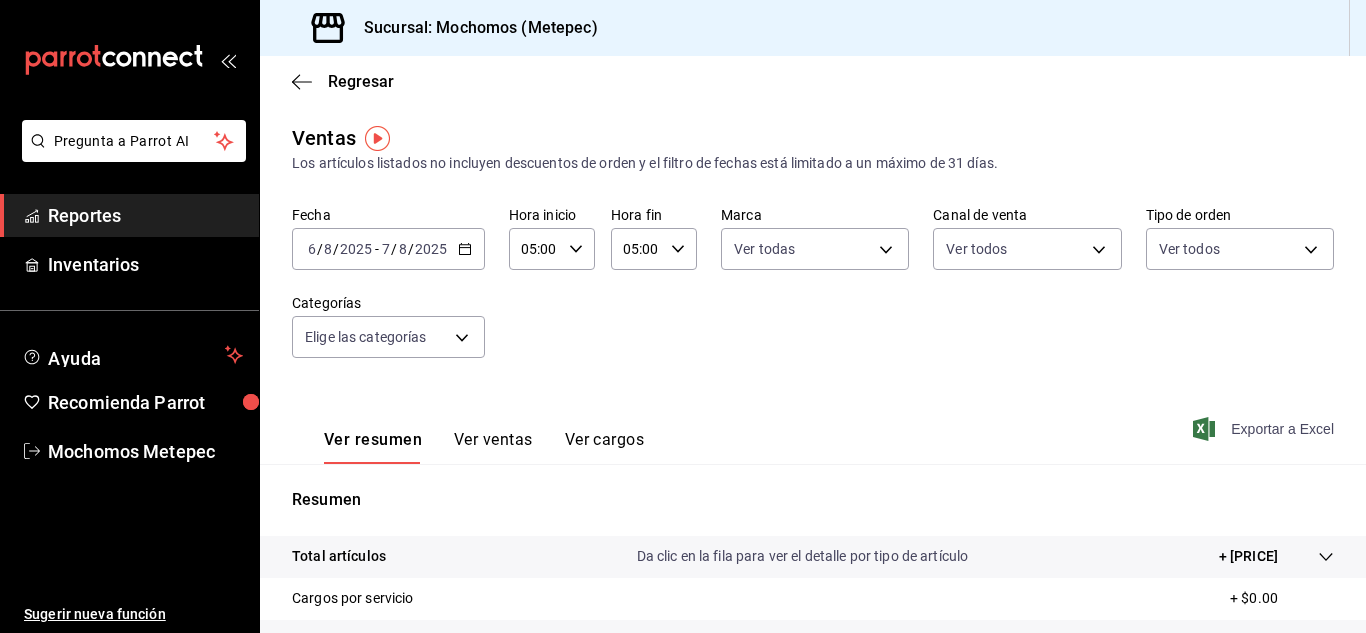 click on "Exportar a Excel" at bounding box center (1265, 429) 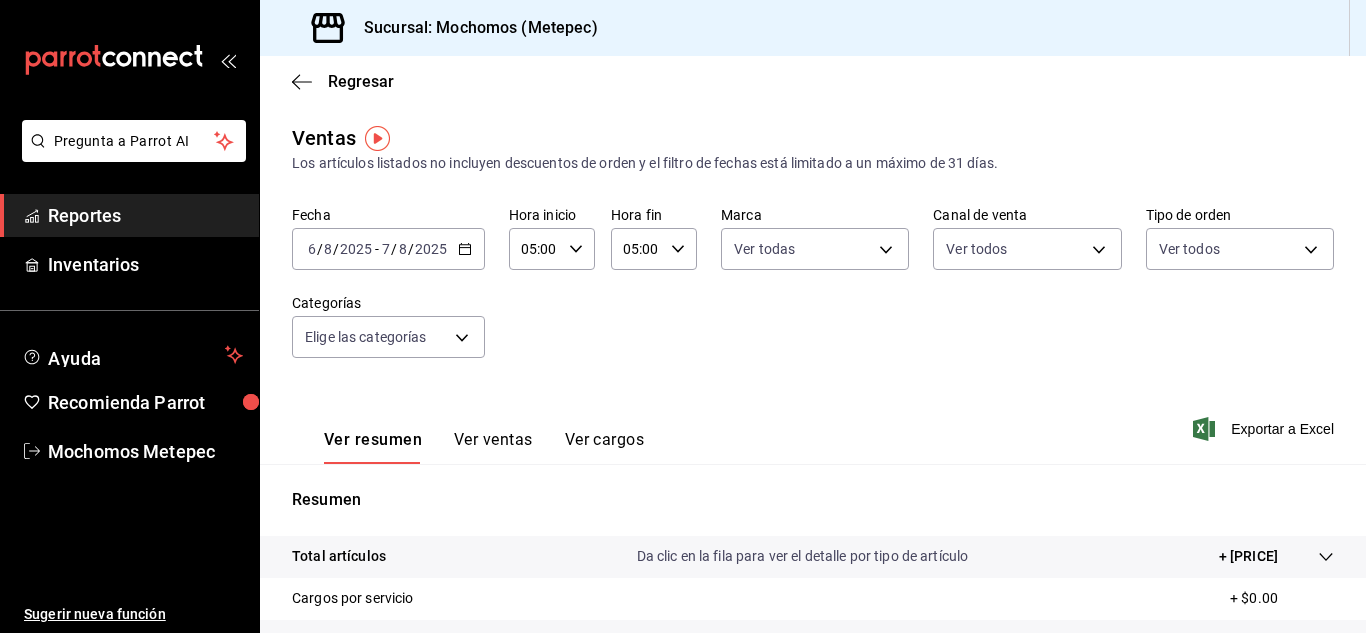 click 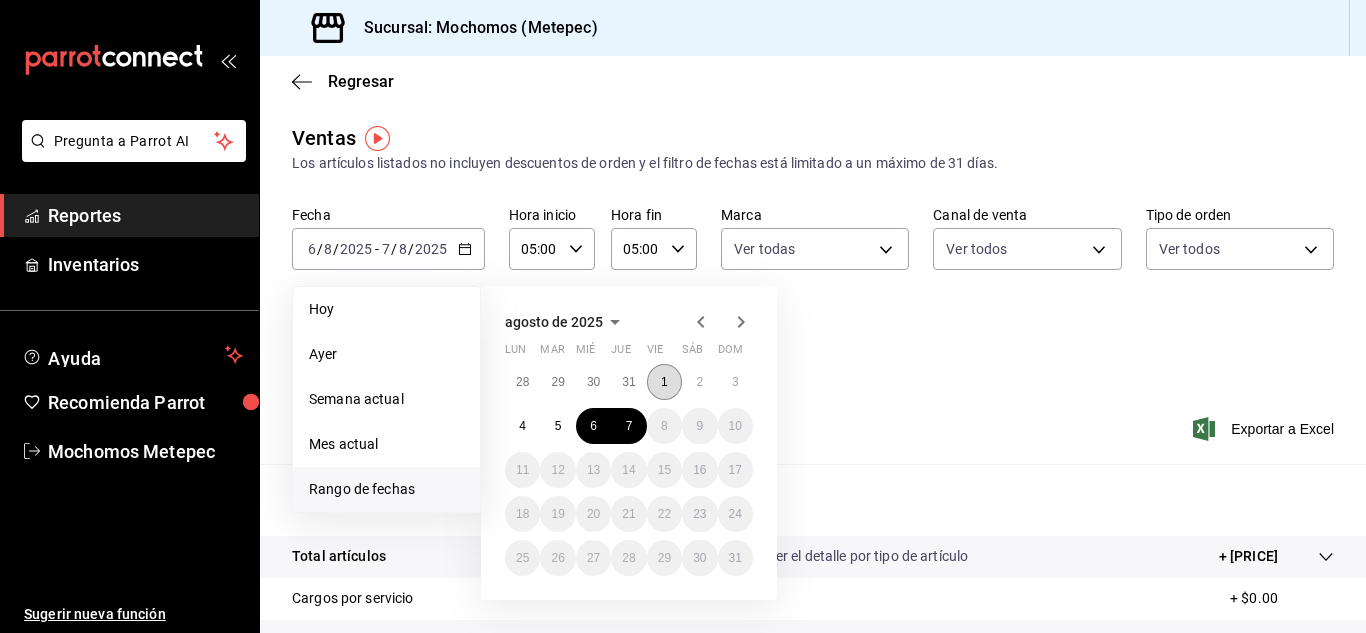 click on "1" at bounding box center [664, 382] 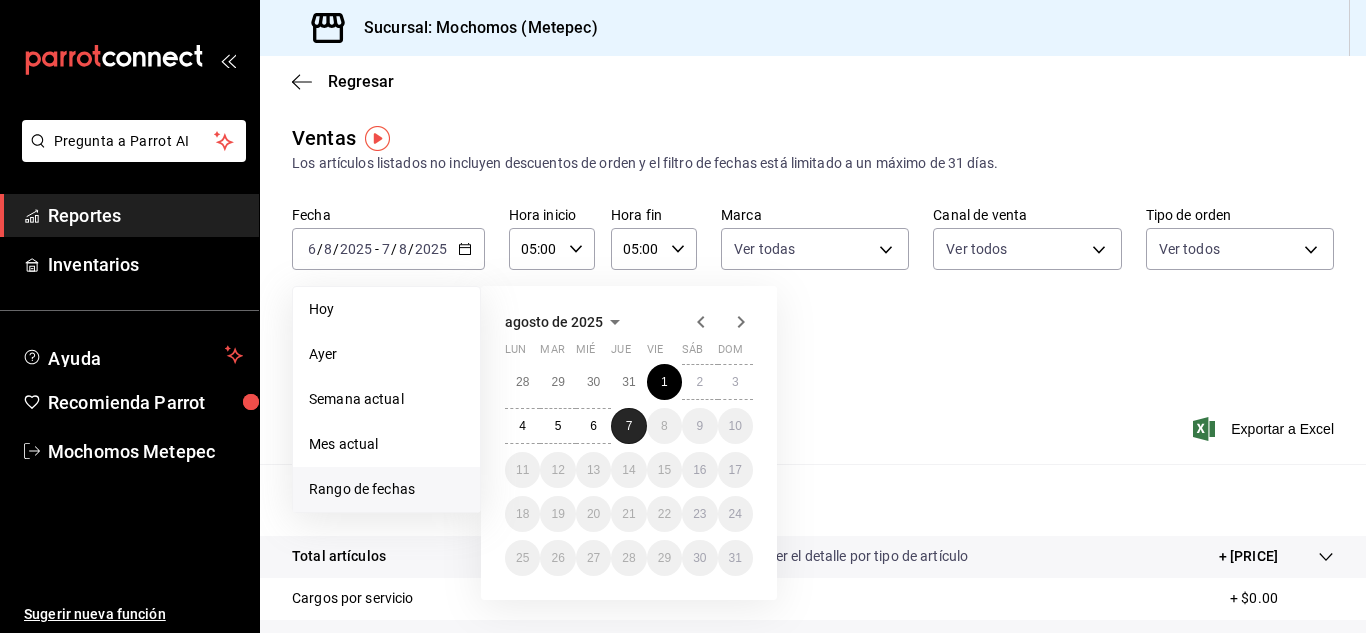 click on "7" at bounding box center (629, 426) 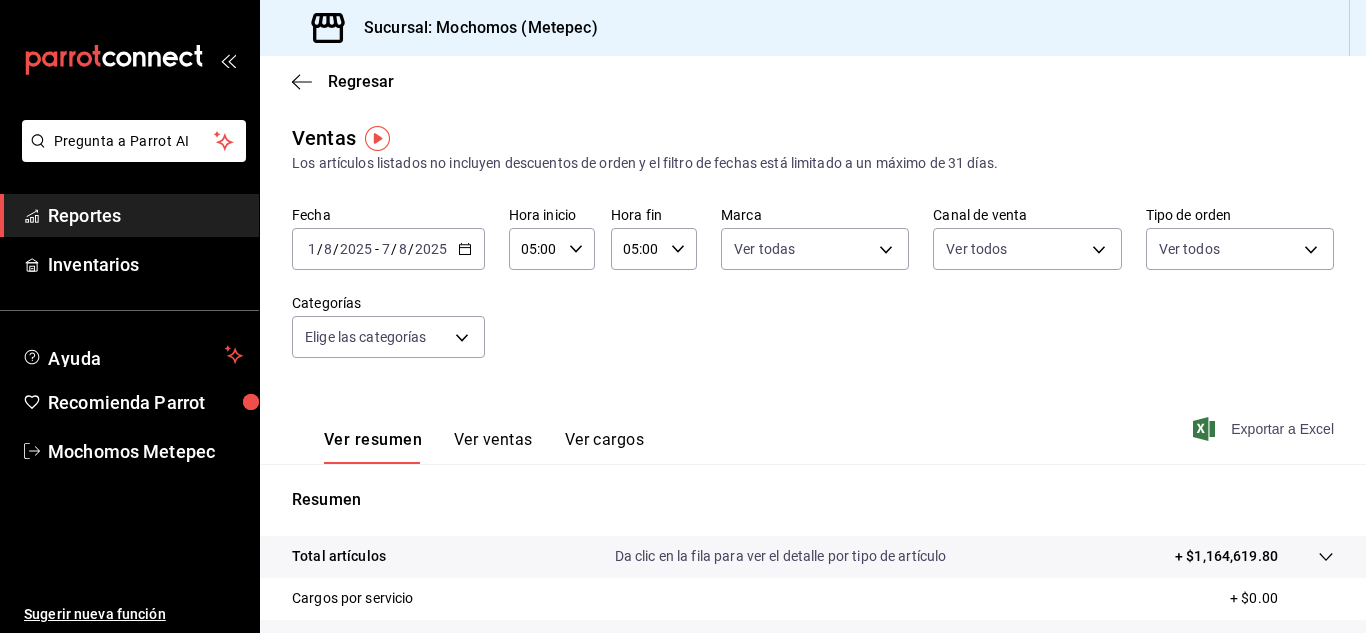 click on "Exportar a Excel" at bounding box center [1265, 429] 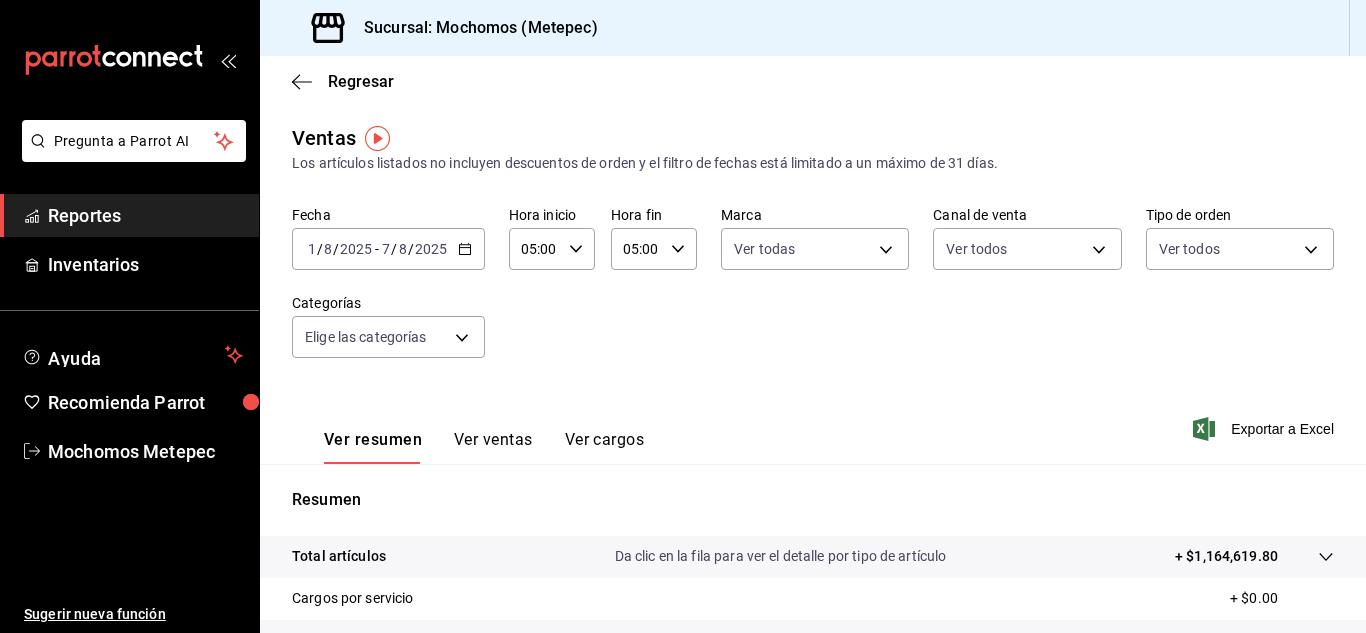 click on "2025-08-01 1 / 8 / 2025 - 2025-08-07 7 / 8 / 2025" at bounding box center (388, 249) 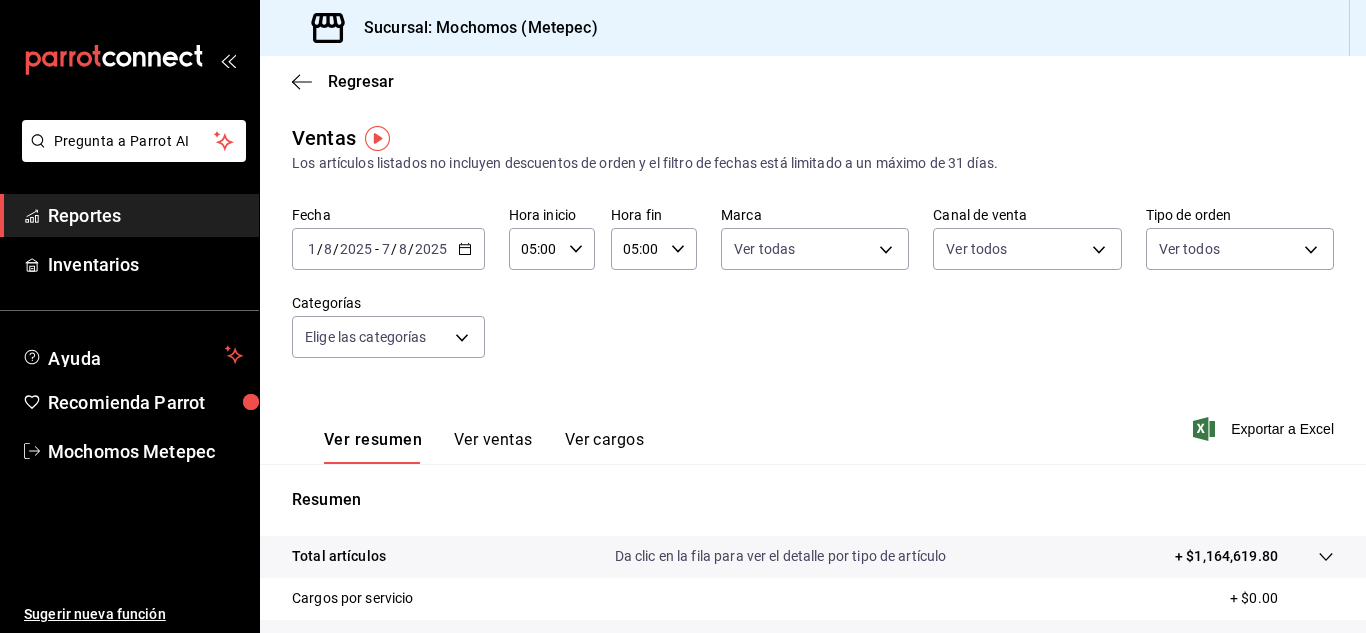 click on "Ver resumen Ver ventas Ver cargos Exportar a Excel" at bounding box center [813, 423] 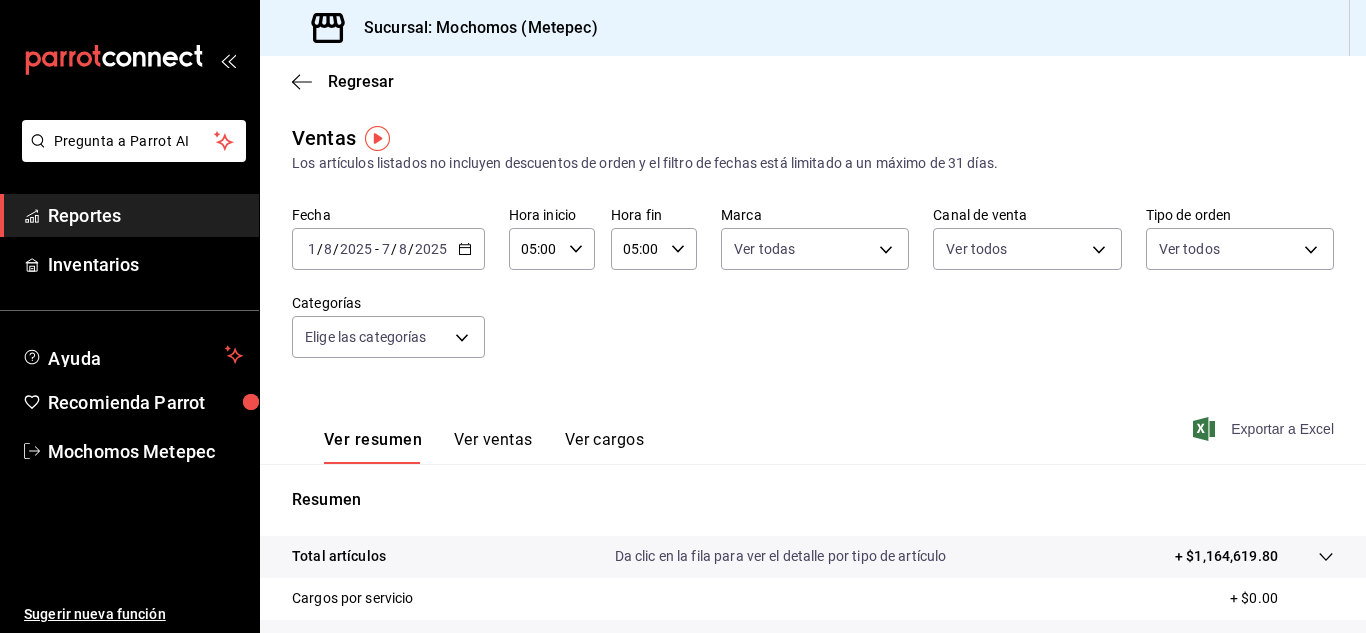 click on "Exportar a Excel" at bounding box center [1265, 429] 